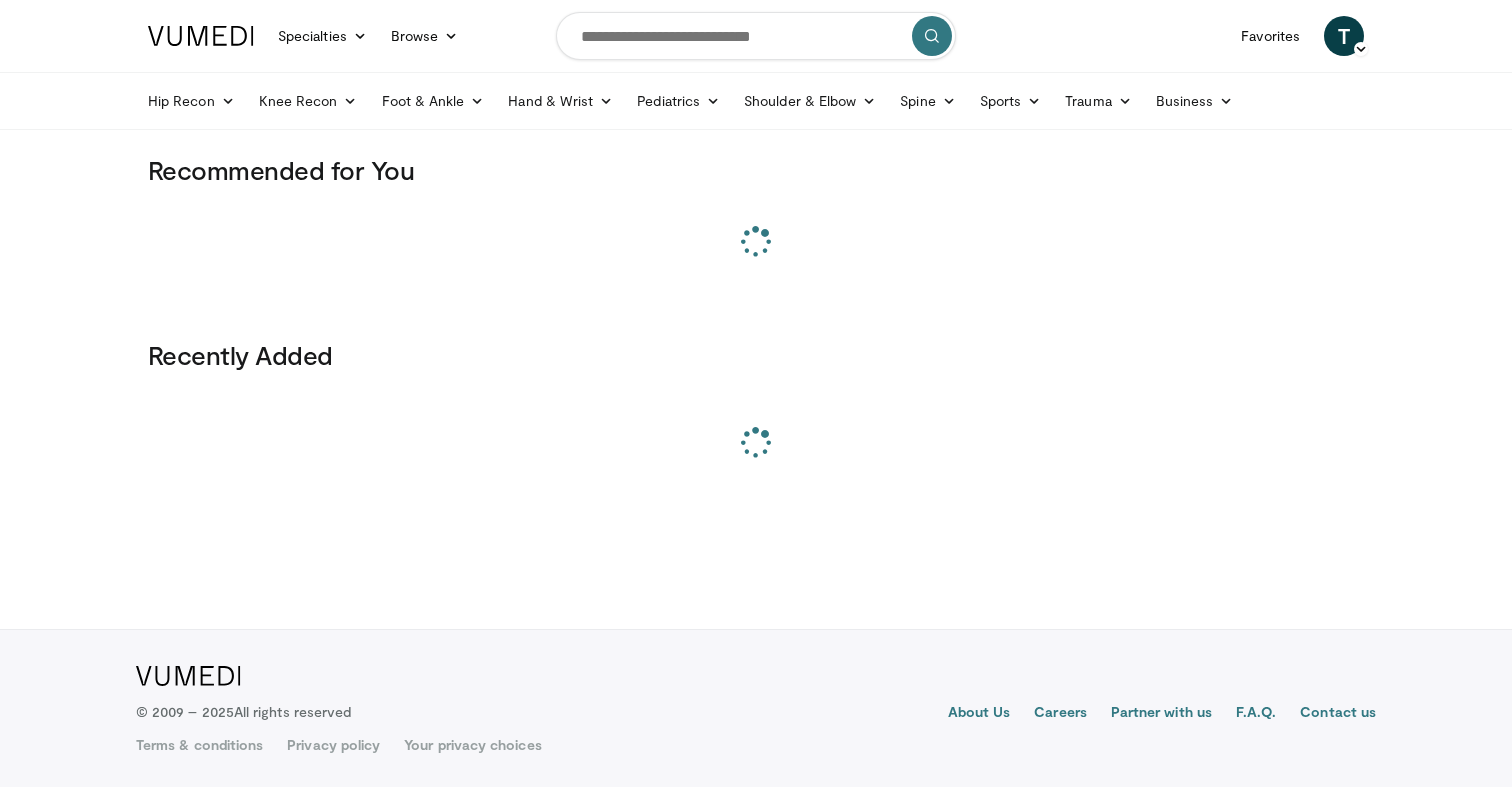 scroll, scrollTop: 0, scrollLeft: 0, axis: both 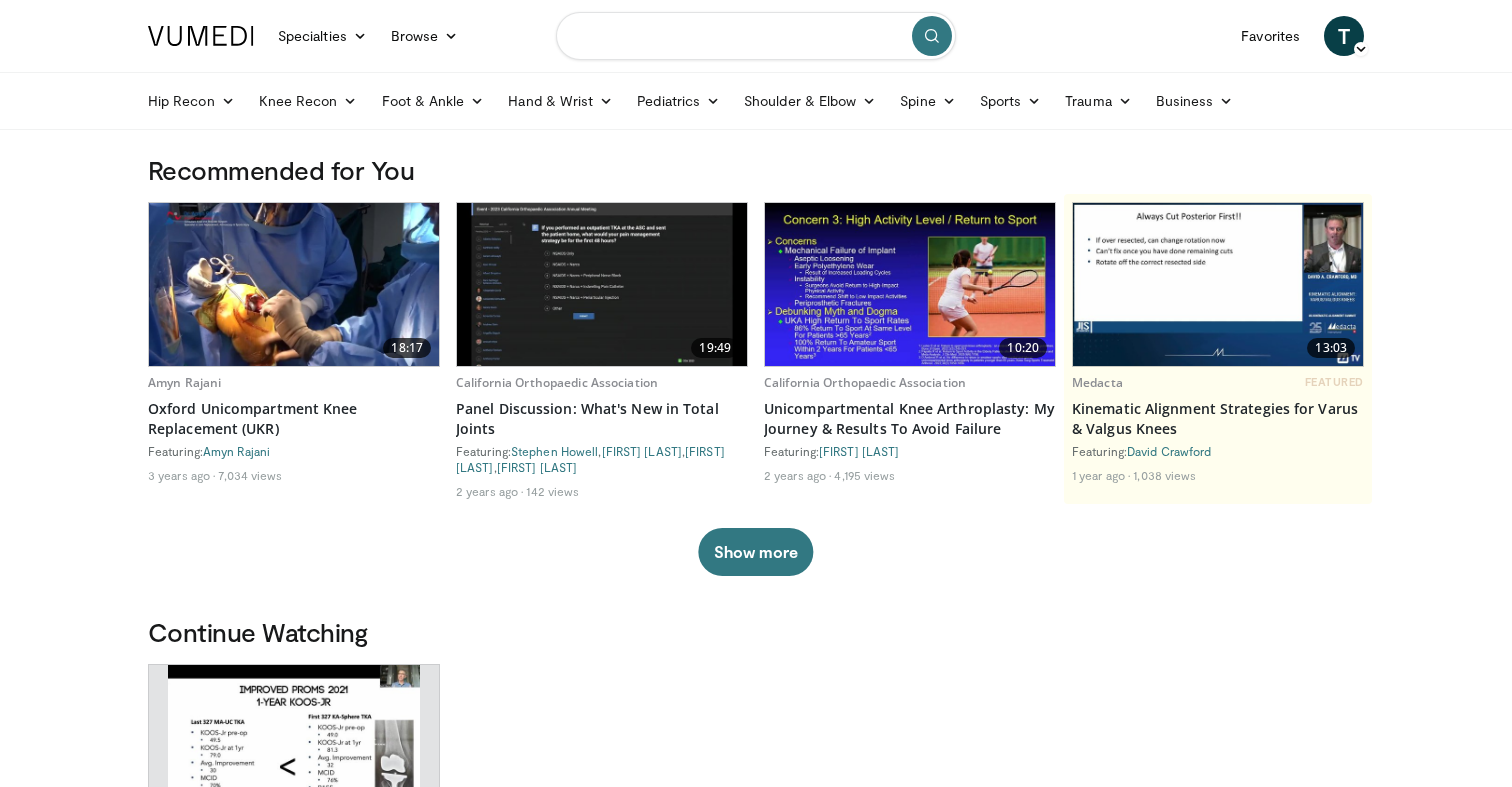 click at bounding box center [756, 36] 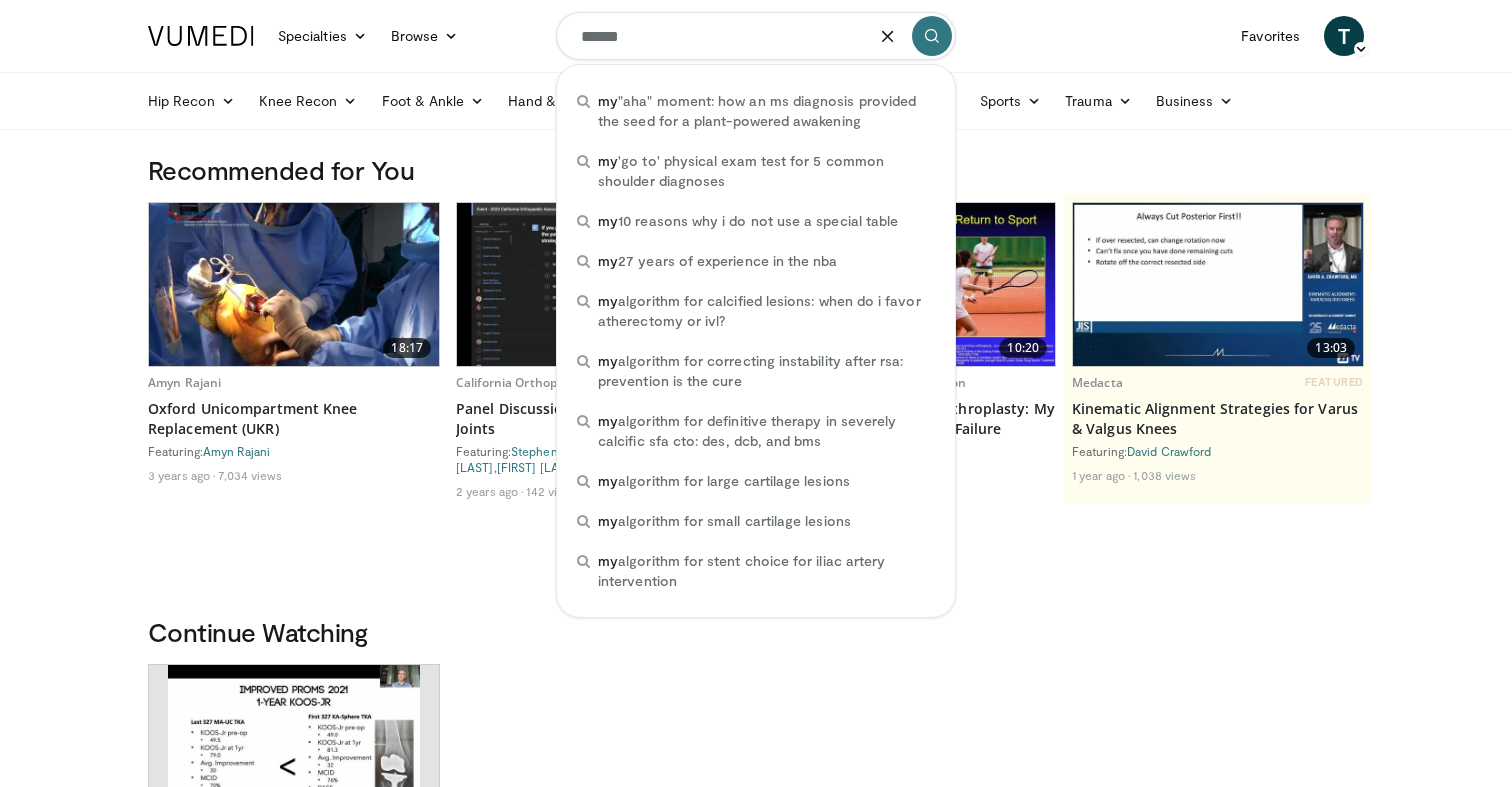 type on "*******" 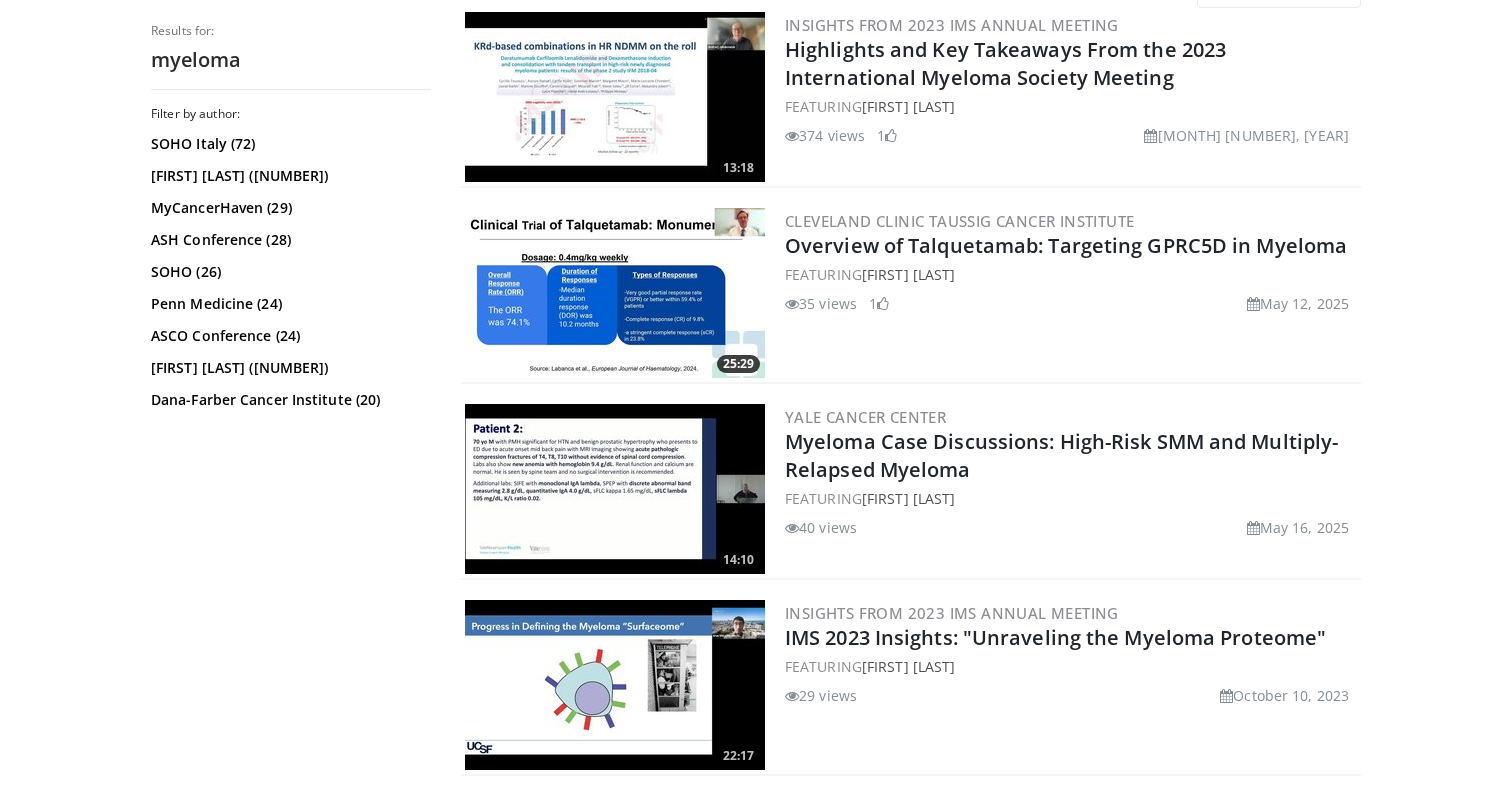 scroll, scrollTop: 215, scrollLeft: 0, axis: vertical 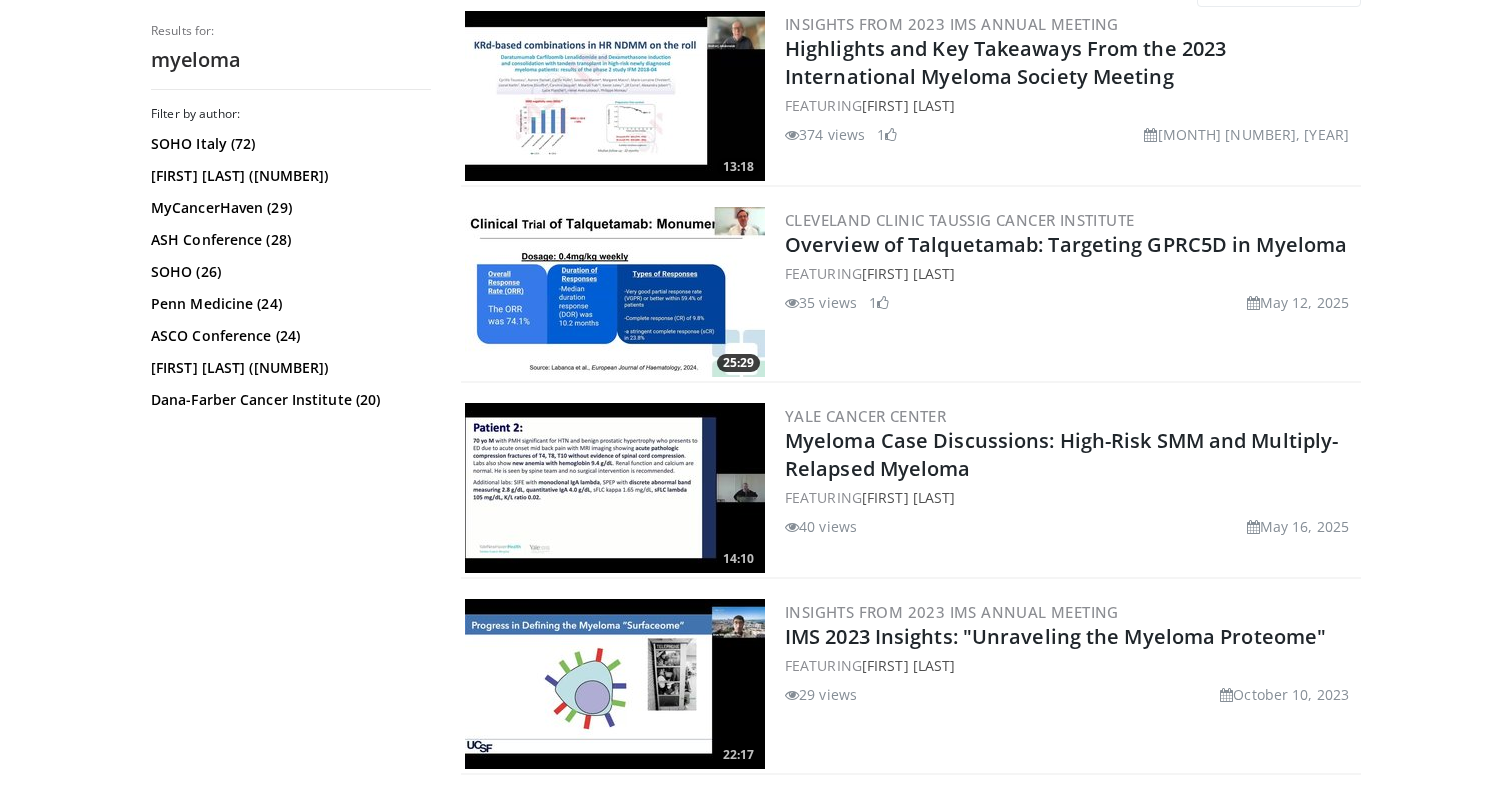click at bounding box center (615, 488) 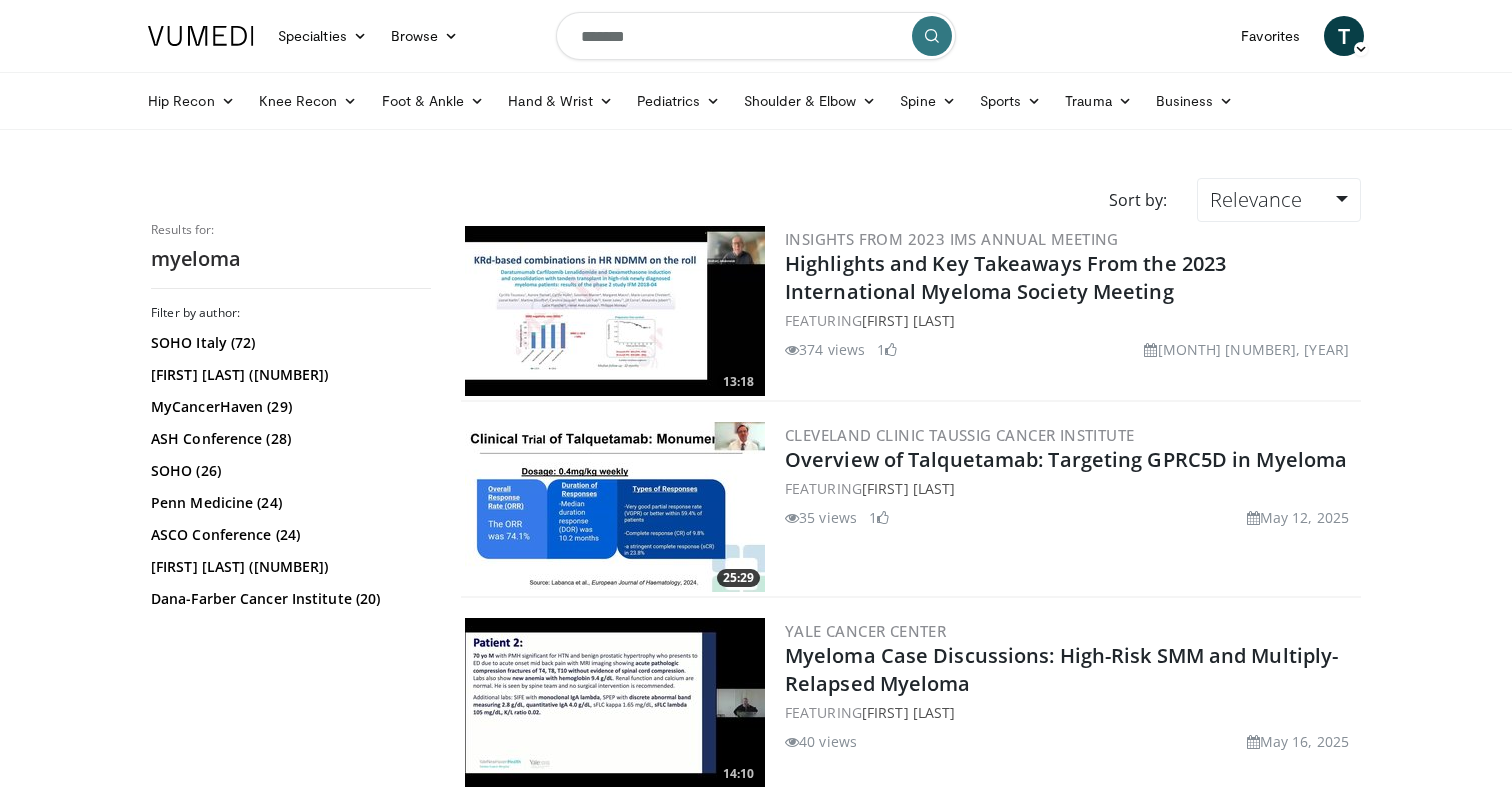 scroll, scrollTop: 0, scrollLeft: 0, axis: both 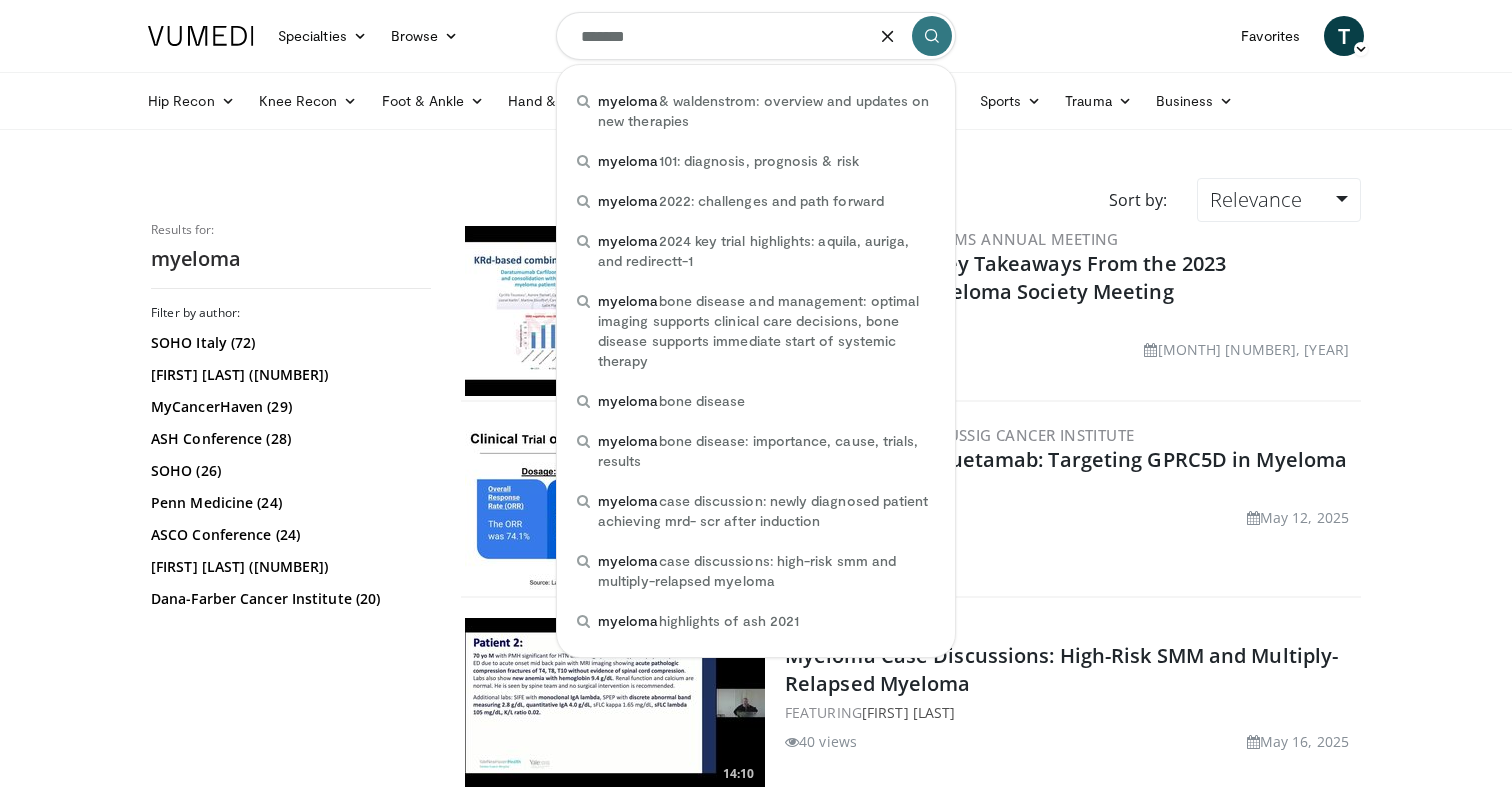 click on "*******" at bounding box center [756, 36] 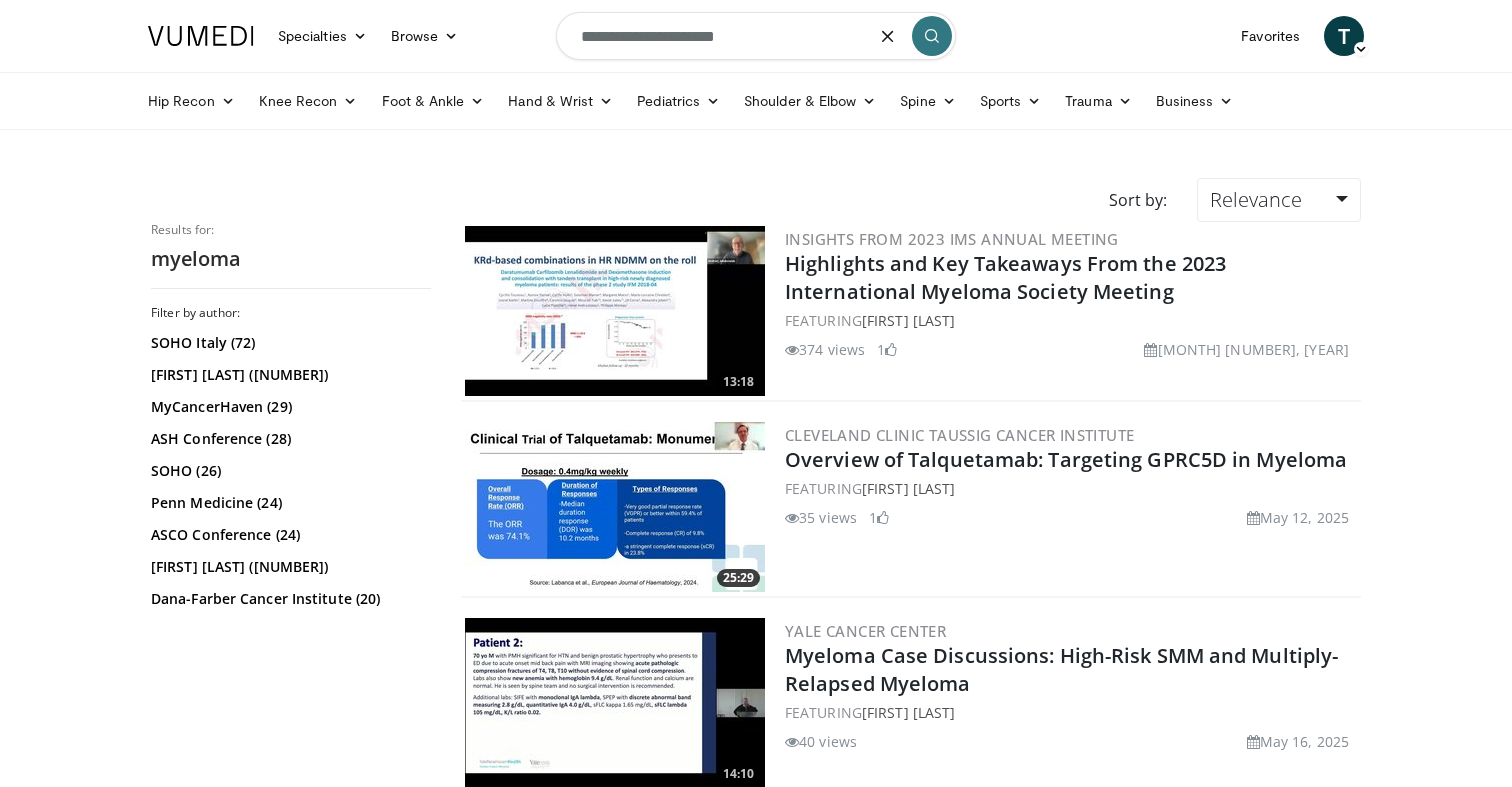 type on "**********" 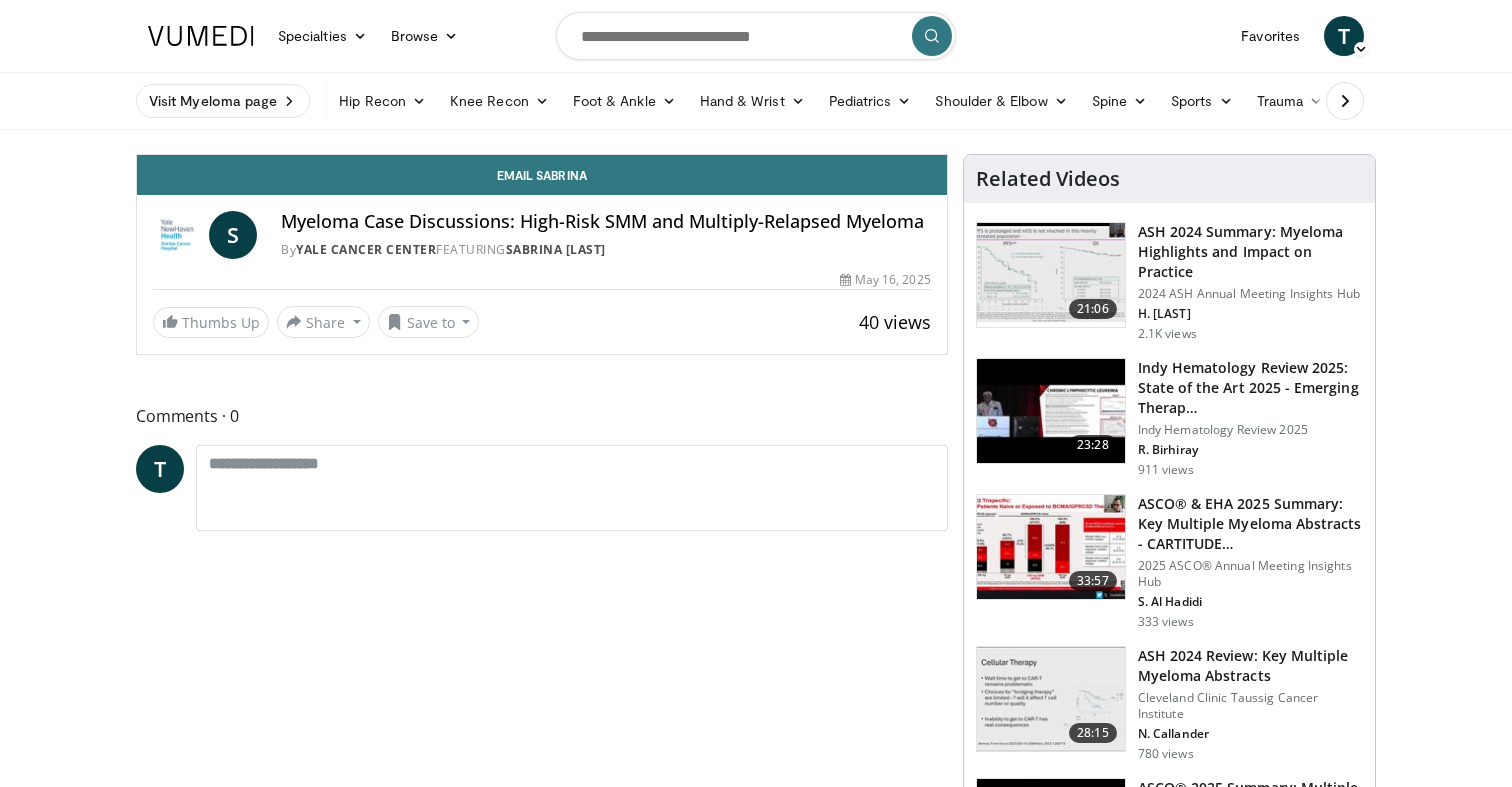 scroll, scrollTop: 0, scrollLeft: 0, axis: both 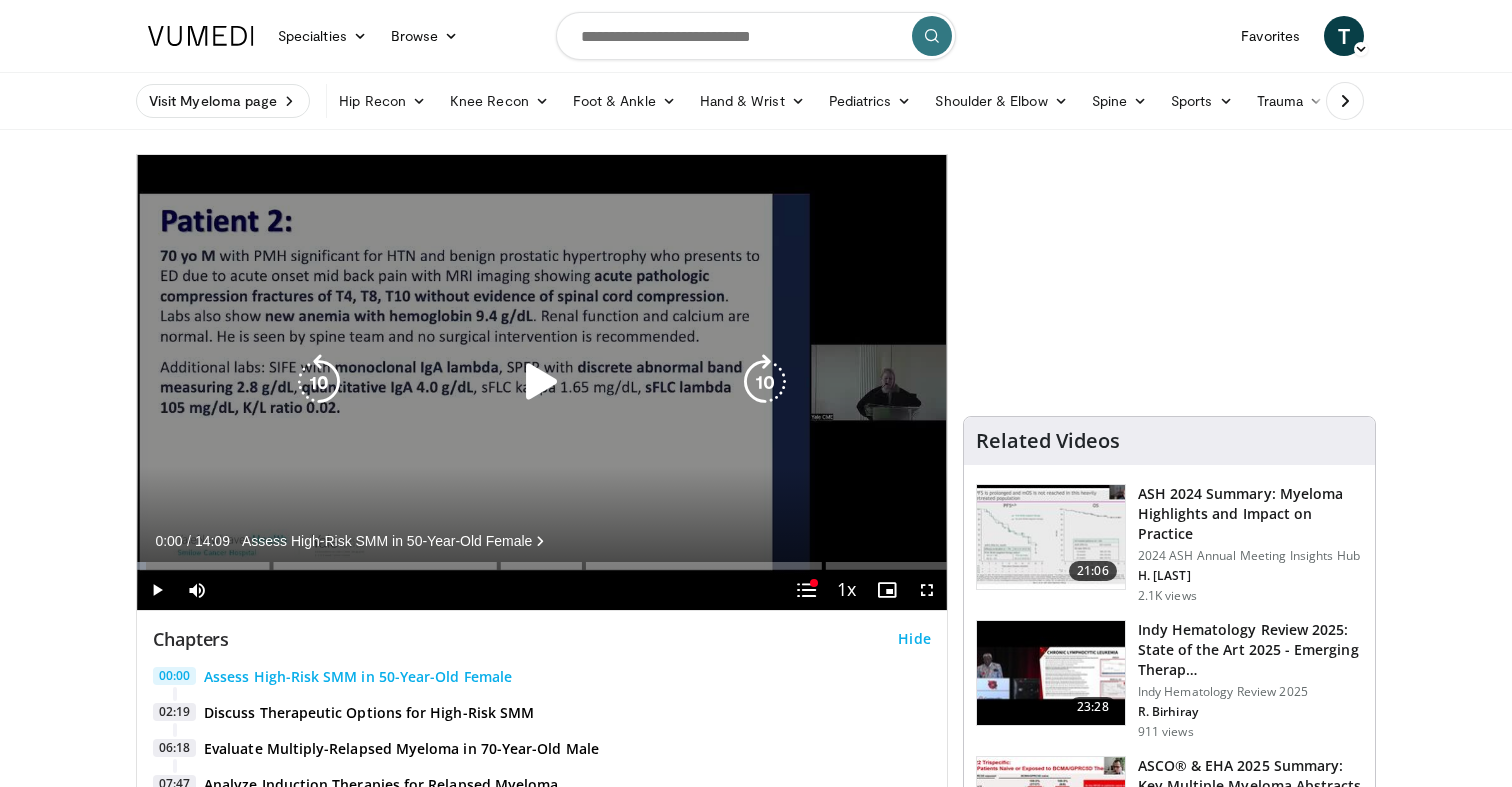 click at bounding box center [542, 382] 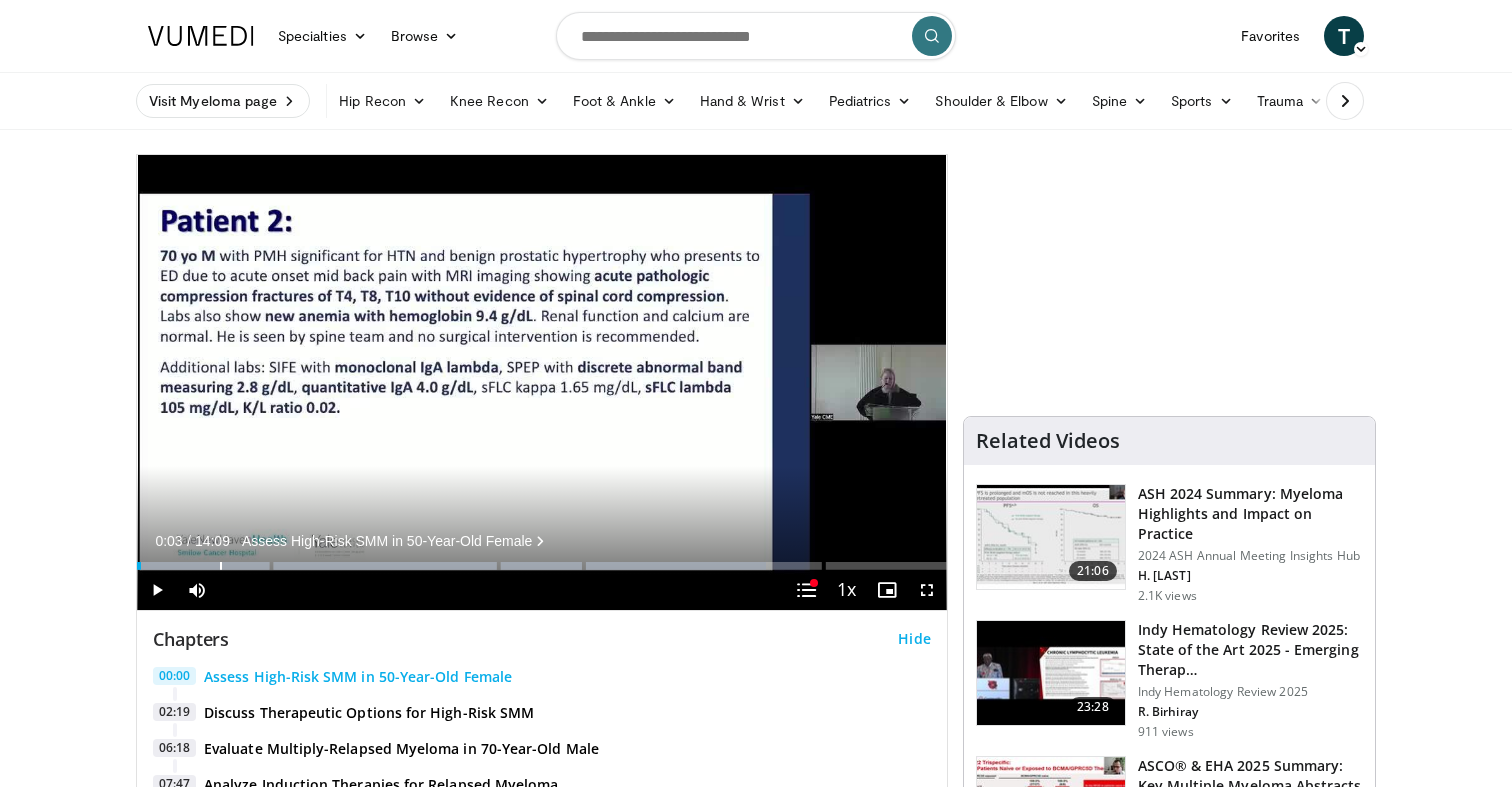 click on "01:26" at bounding box center [221, 566] 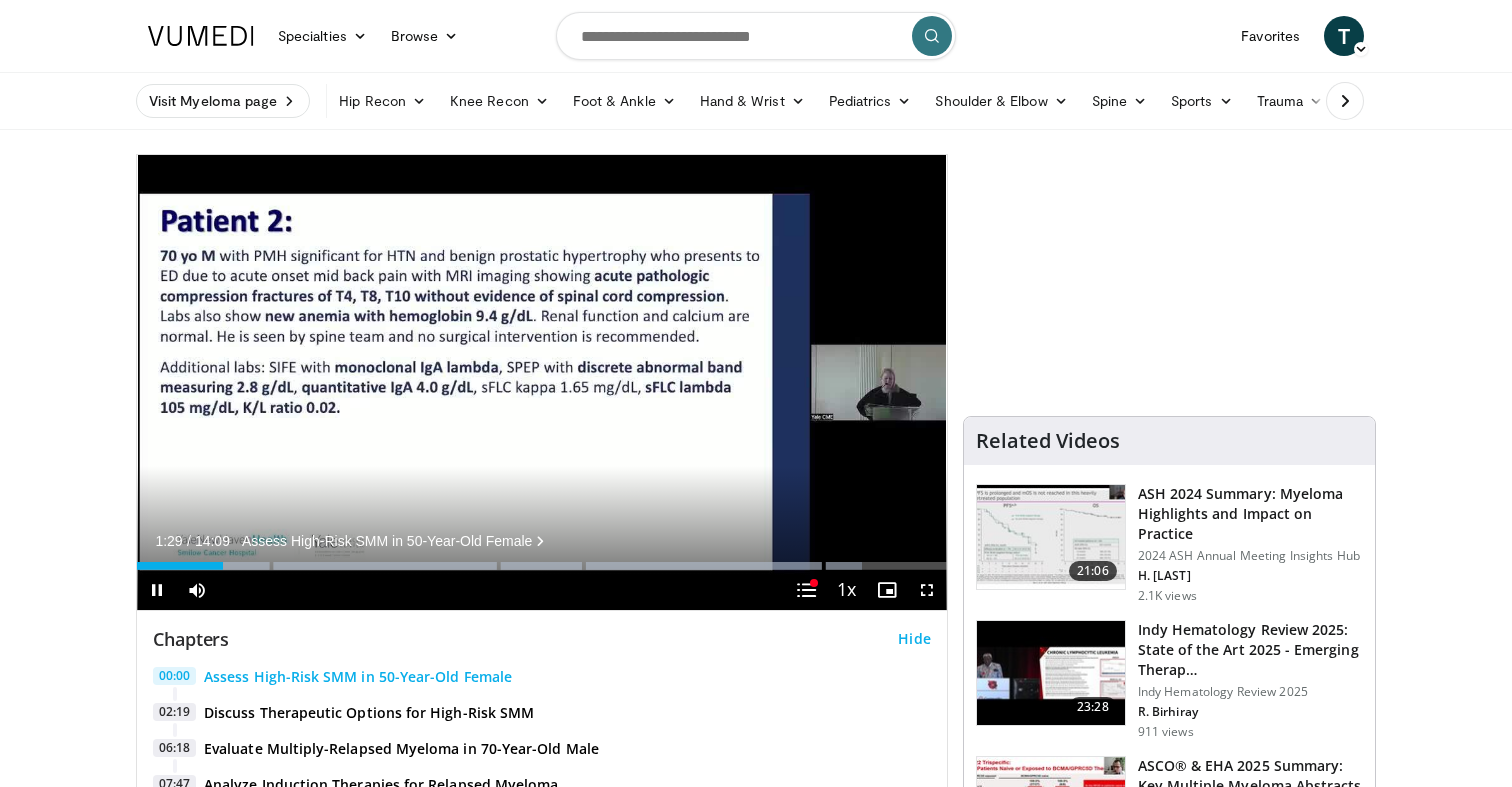 click at bounding box center [157, 590] 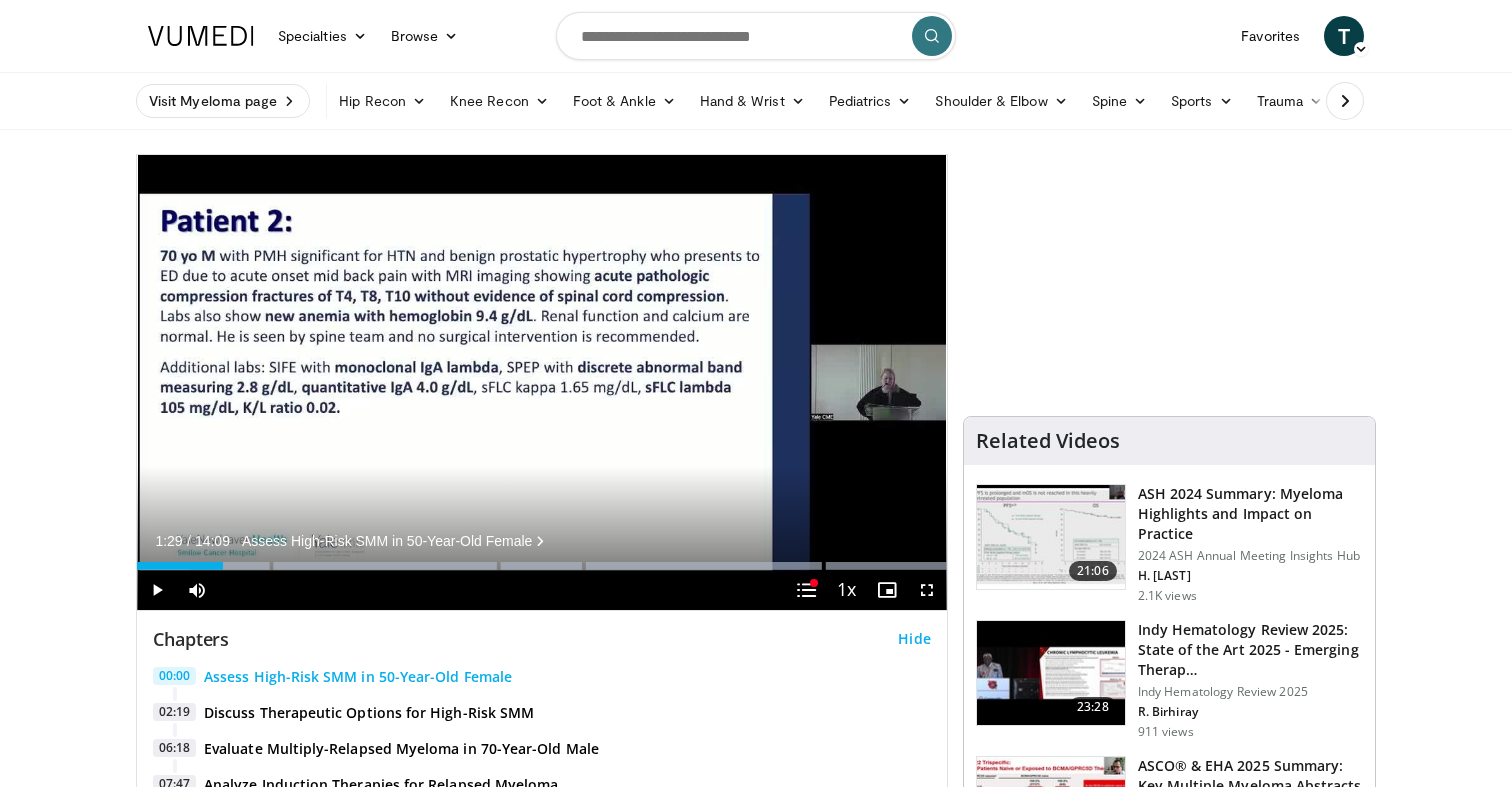 click at bounding box center [157, 590] 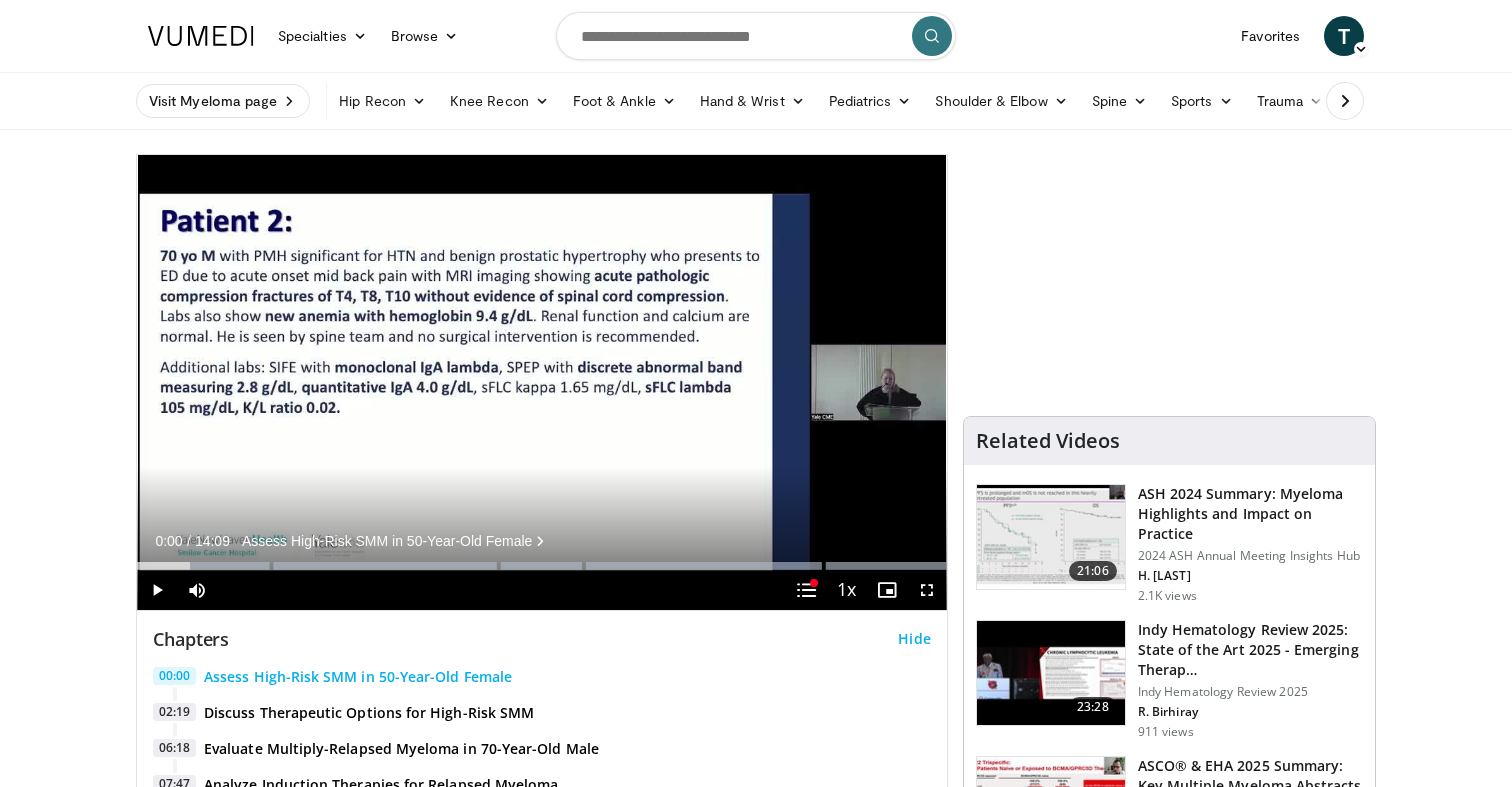 drag, startPoint x: 211, startPoint y: 566, endPoint x: 111, endPoint y: 563, distance: 100.04499 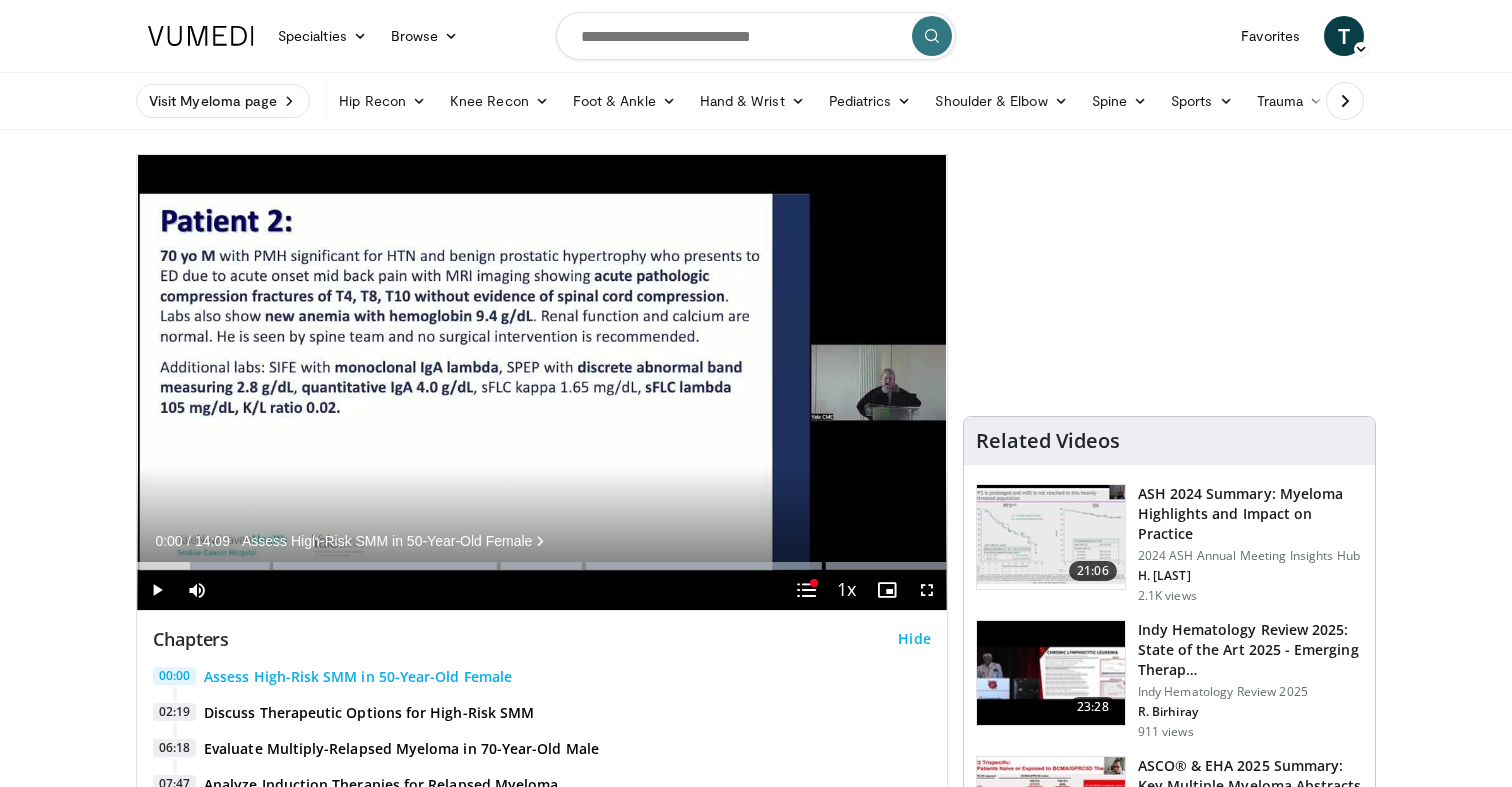 click on "Specialties
Adult & Family Medicine
Allergy, Asthma, Immunology
Anesthesiology
Cardiology
Dental
Dermatology
Endocrinology
Gastroenterology & Hepatology
General Surgery
Hematology & Oncology
Infectious Disease
Nephrology
Neurology
Neurosurgery
Obstetrics & Gynecology
Ophthalmology
Oral Maxillofacial
Orthopaedics
Otolaryngology
Pediatrics
Plastic Surgery
Podiatry
Psychiatry
Pulmonology
Radiation Oncology
Radiology
Rheumatology
Urology" at bounding box center [756, 1762] 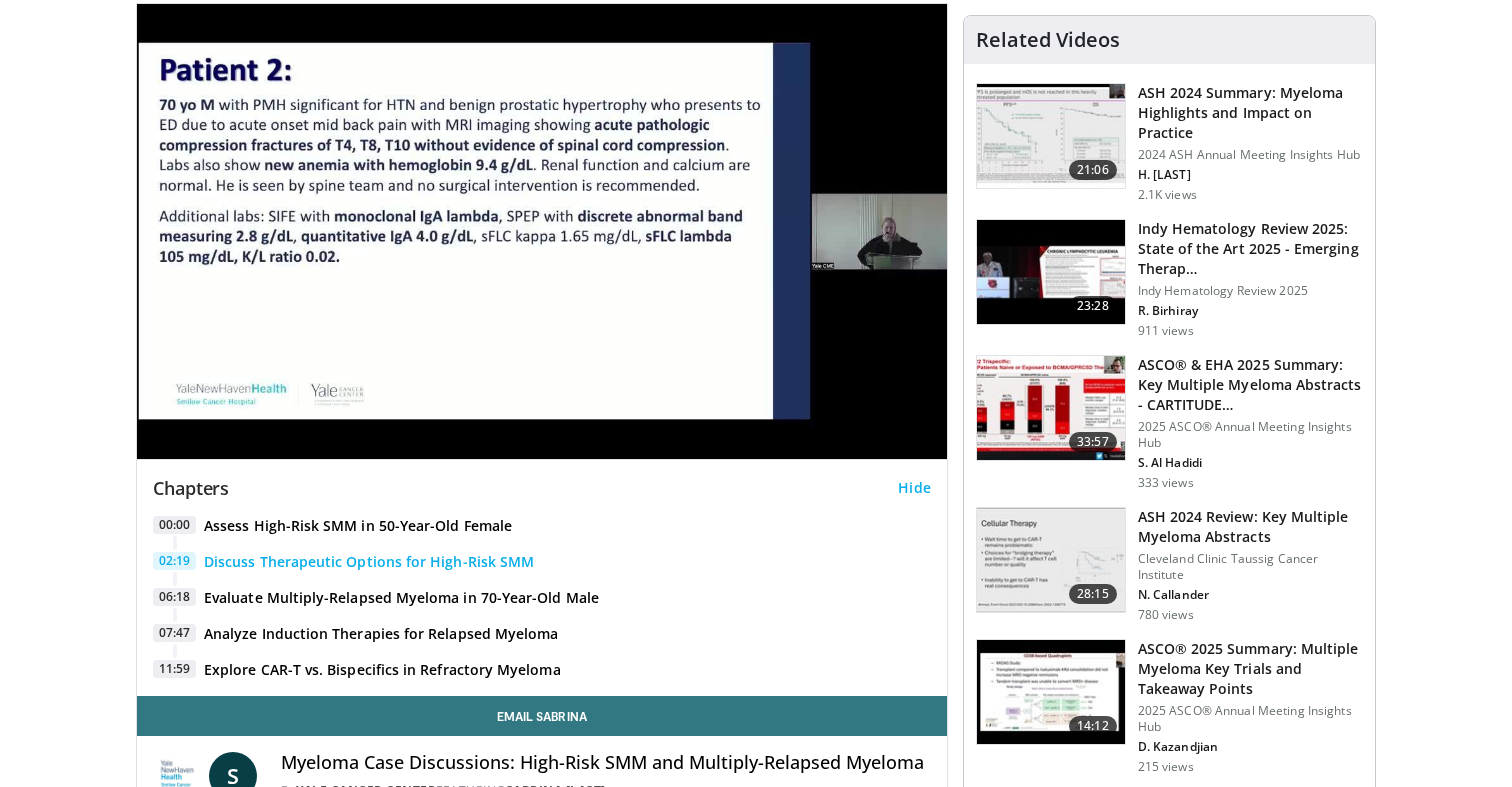 scroll, scrollTop: 151, scrollLeft: 0, axis: vertical 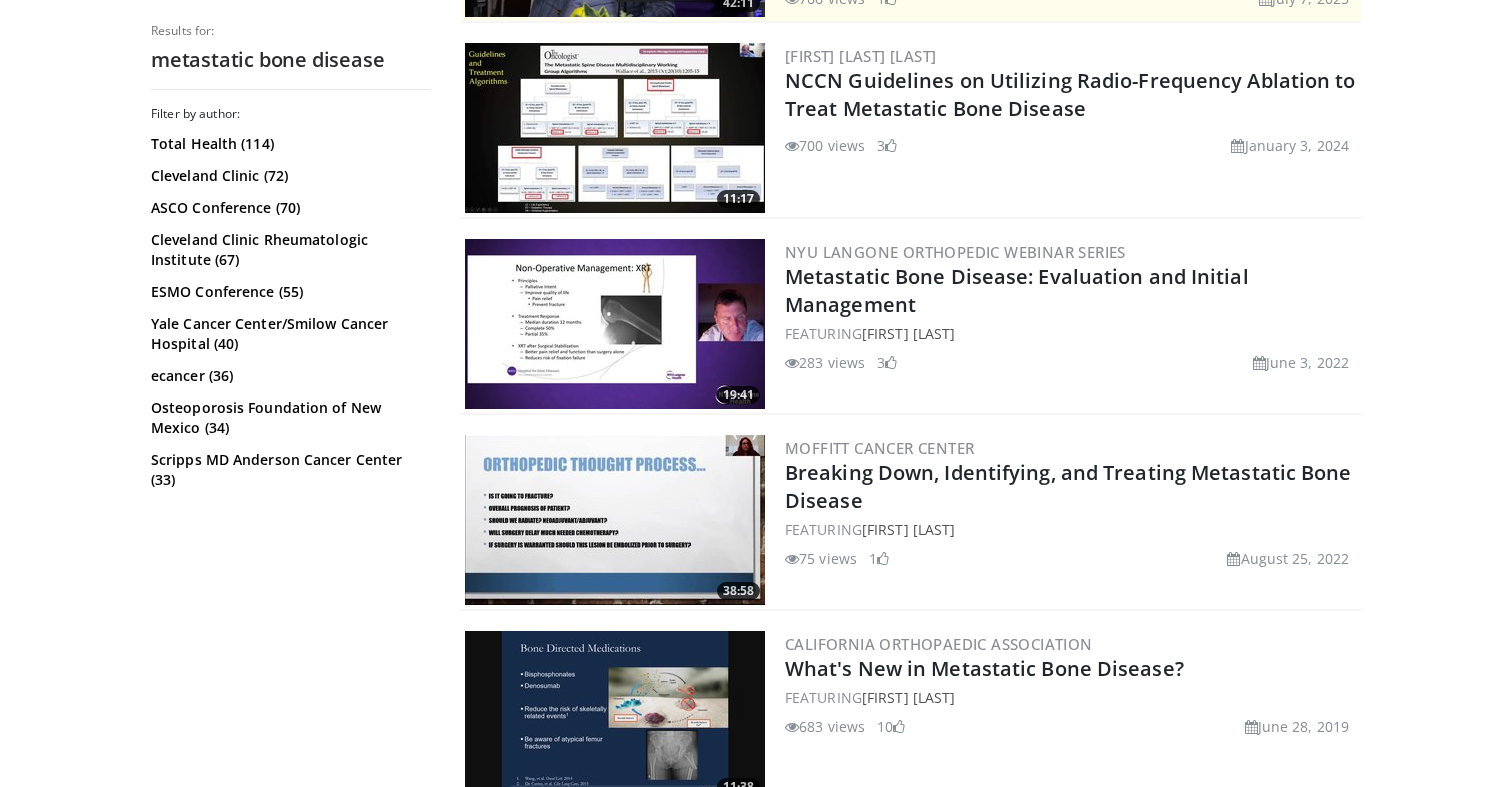 click at bounding box center [615, 128] 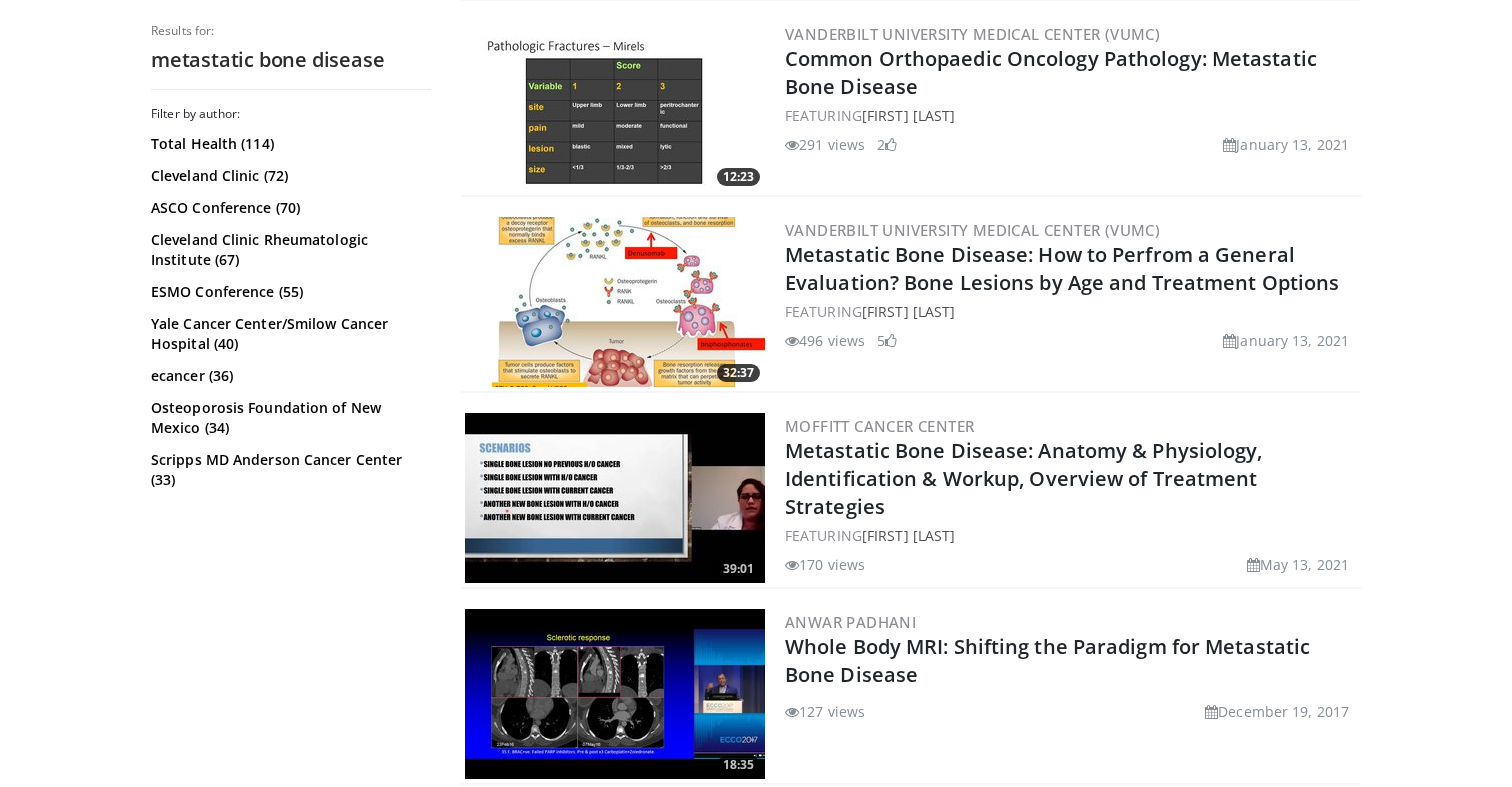 scroll, scrollTop: 1411, scrollLeft: 0, axis: vertical 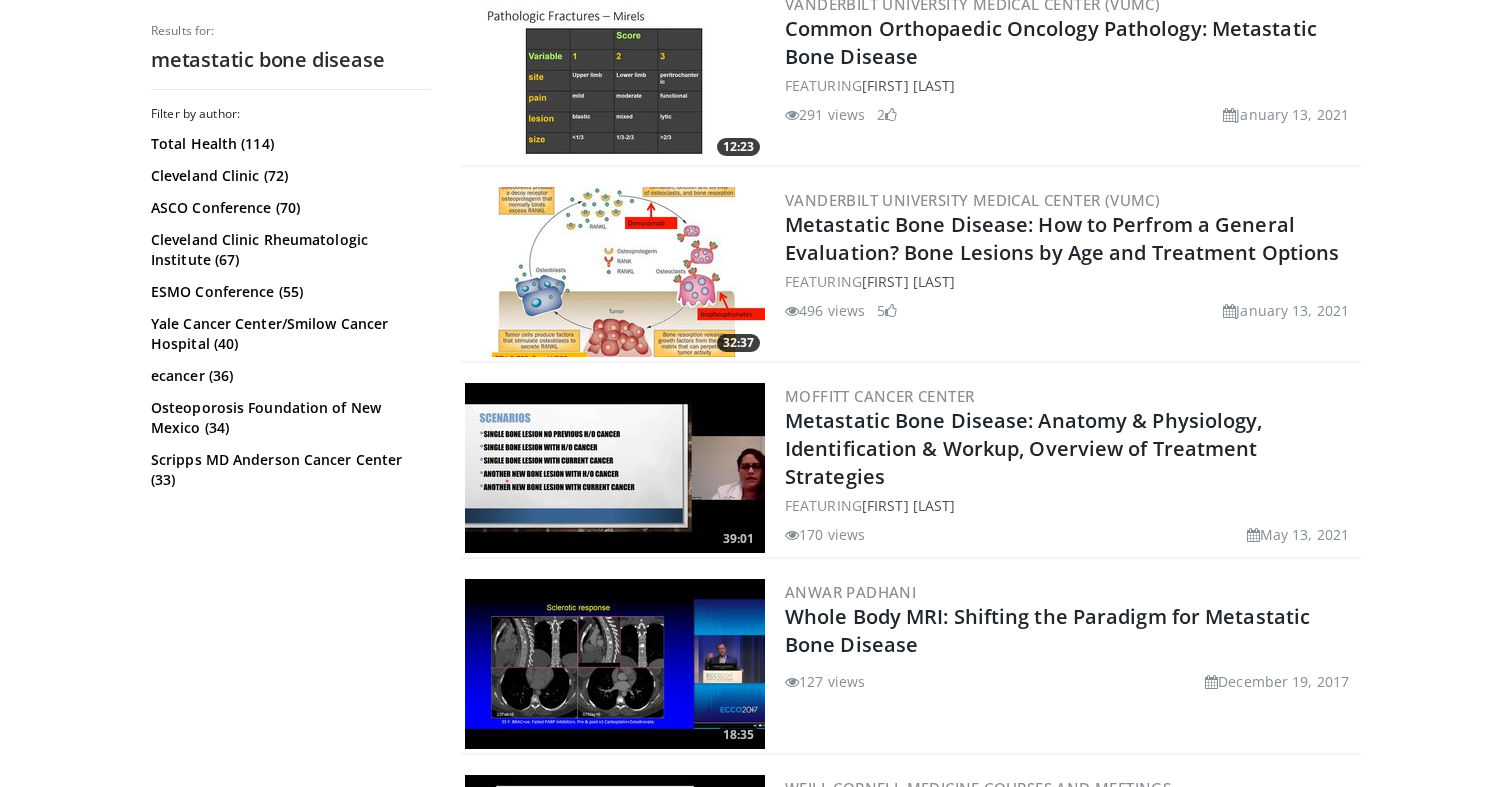 click at bounding box center (615, 272) 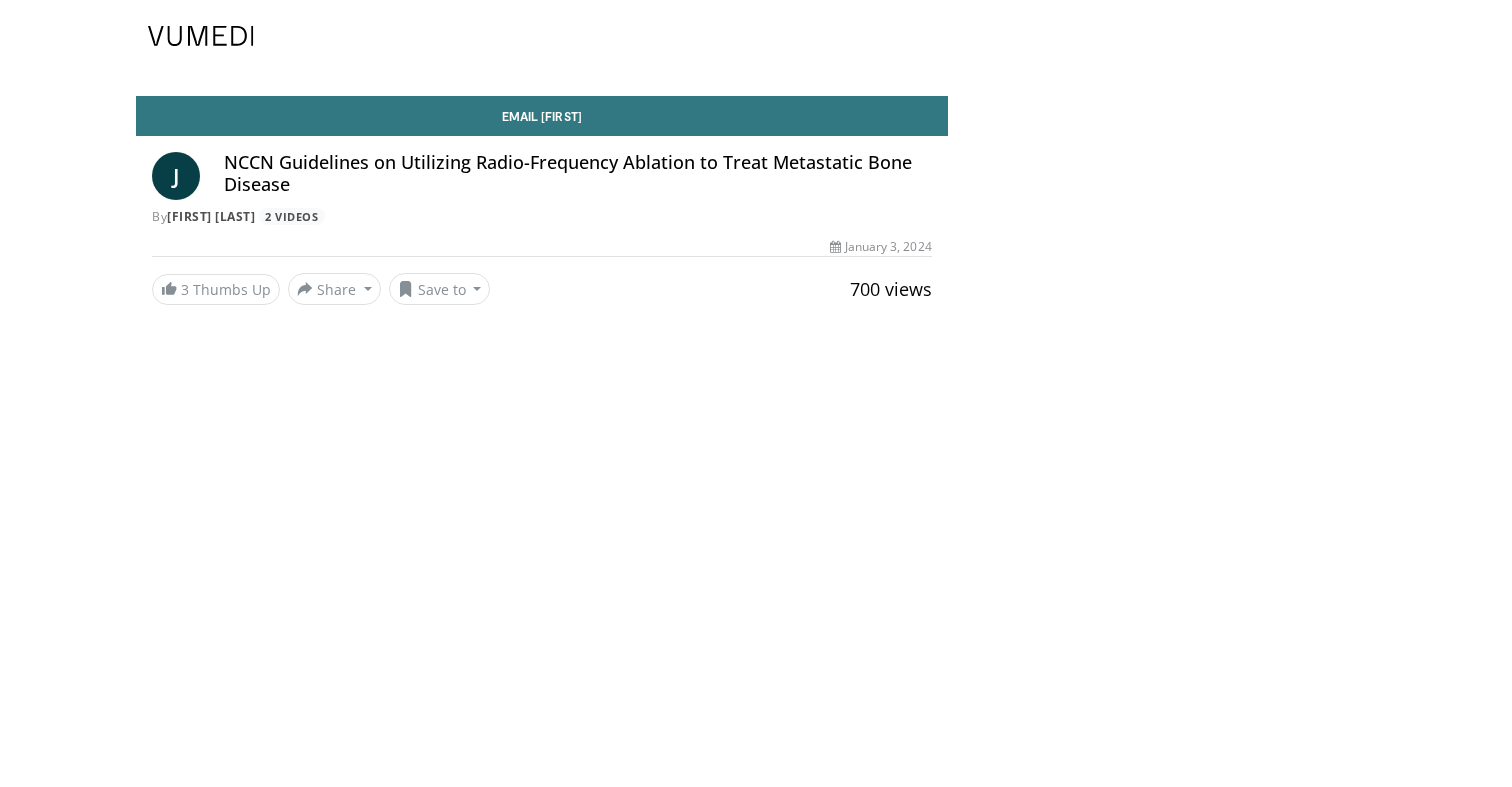 scroll, scrollTop: 0, scrollLeft: 0, axis: both 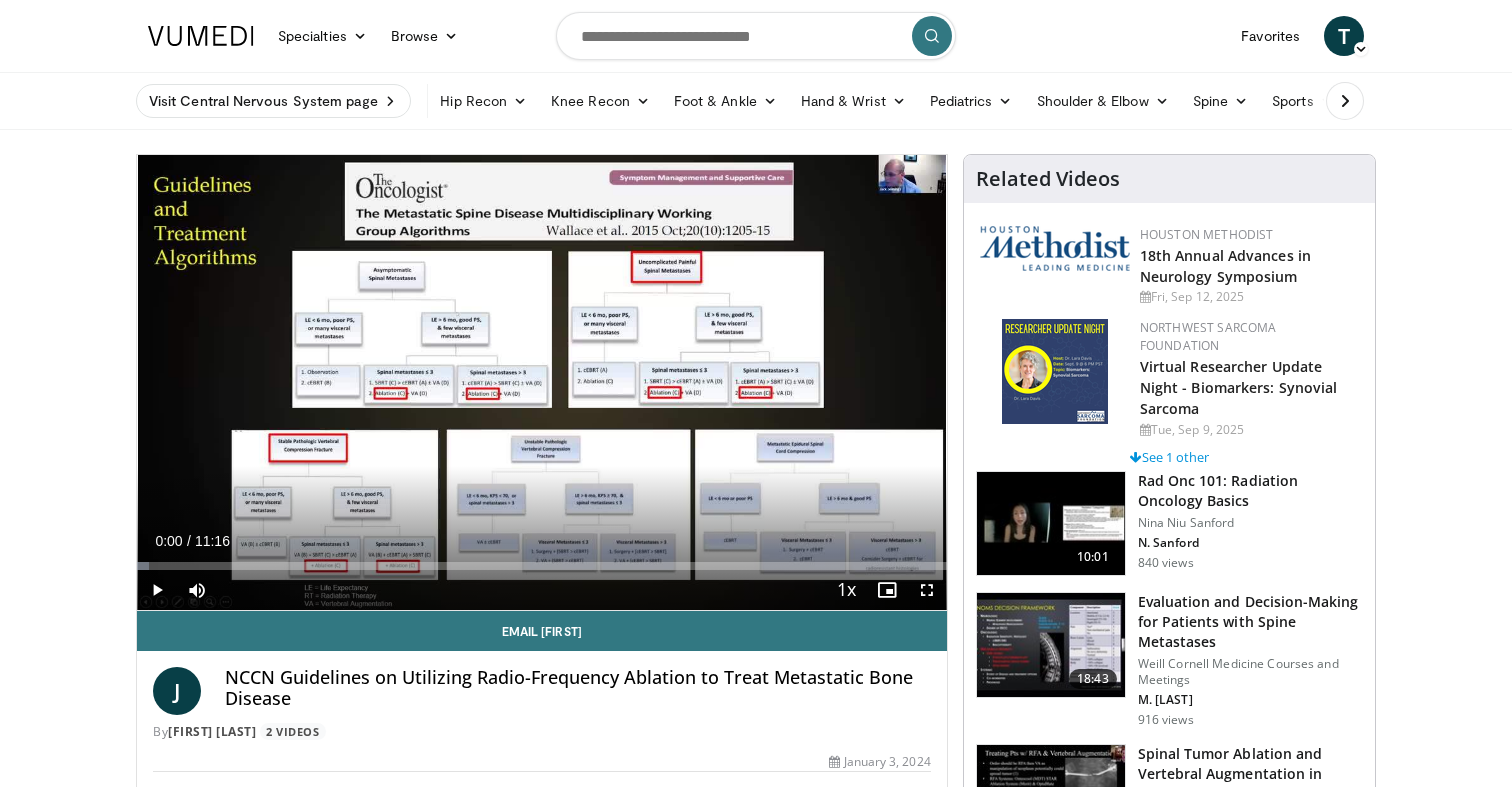 click at bounding box center [157, 590] 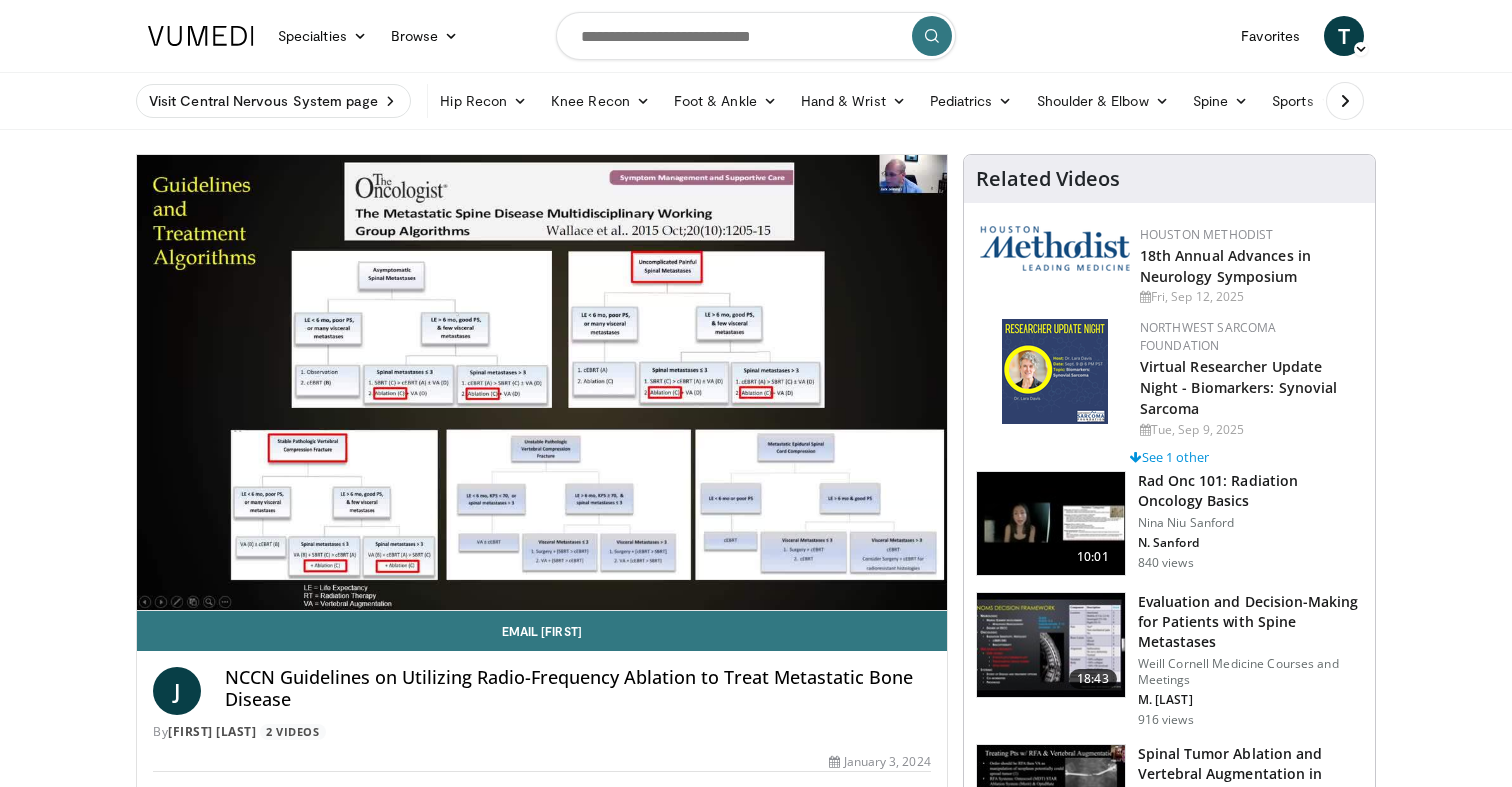 scroll, scrollTop: 0, scrollLeft: 0, axis: both 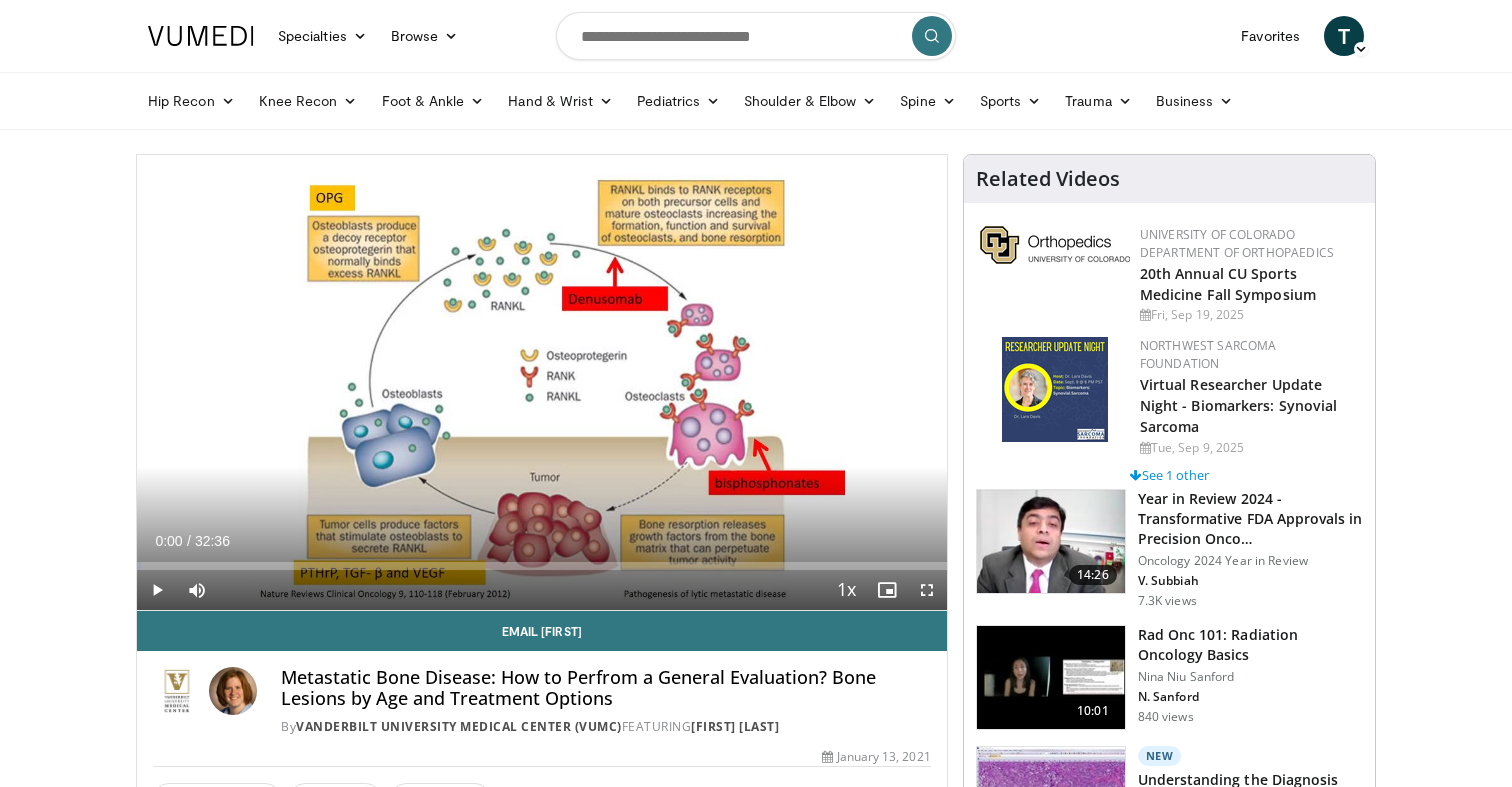 click at bounding box center (157, 590) 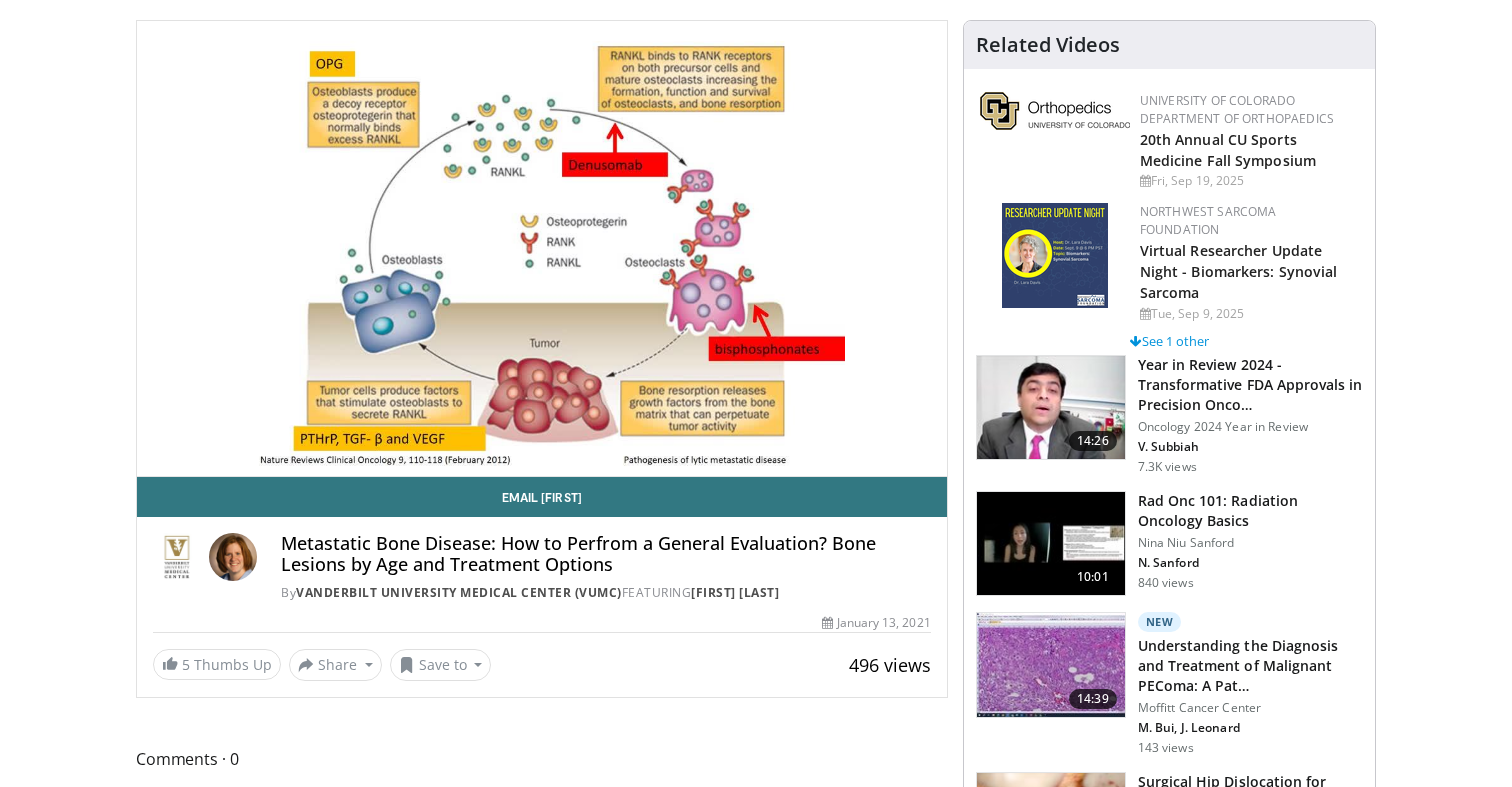scroll, scrollTop: 136, scrollLeft: 0, axis: vertical 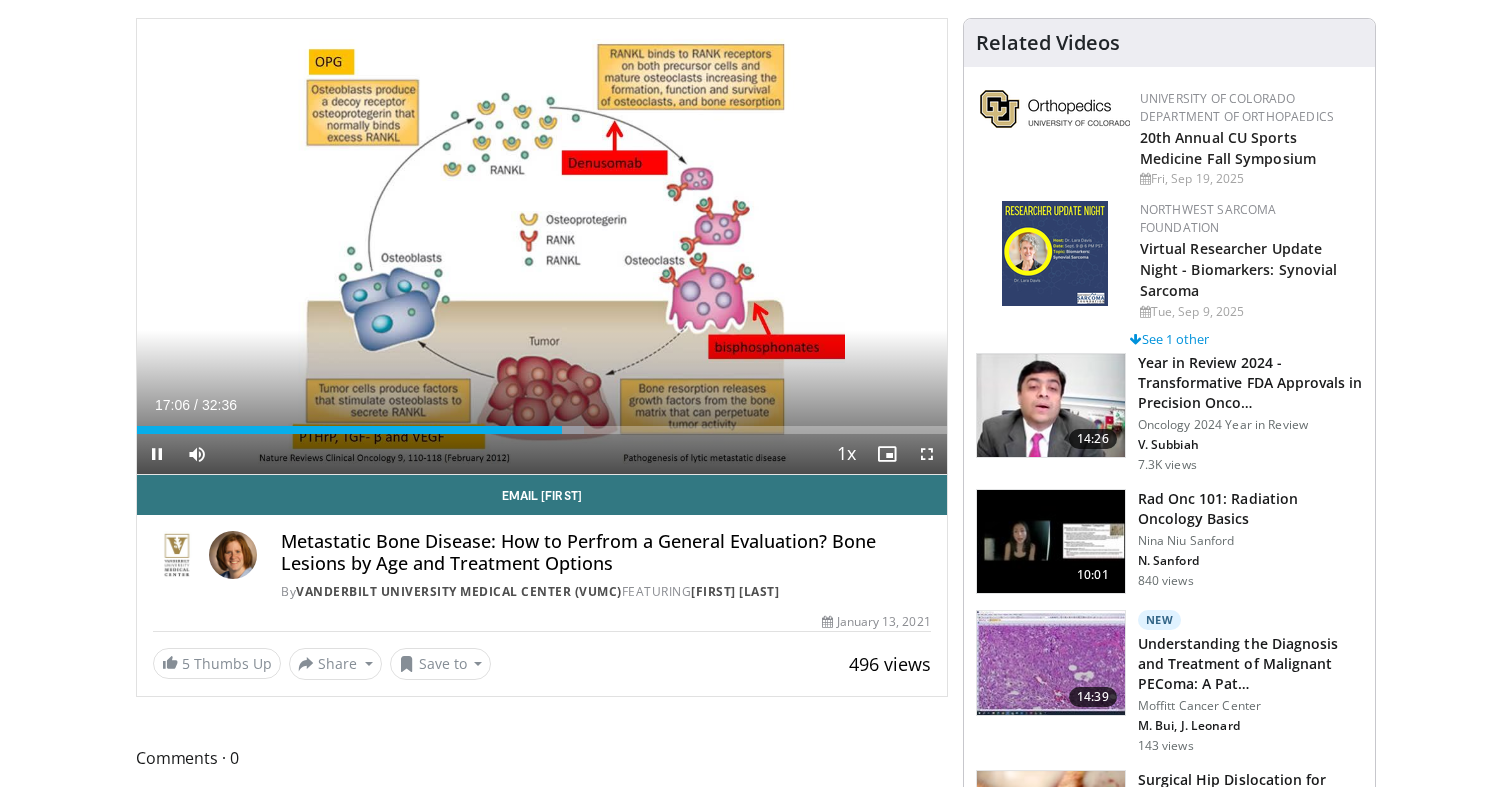 click at bounding box center (157, 454) 